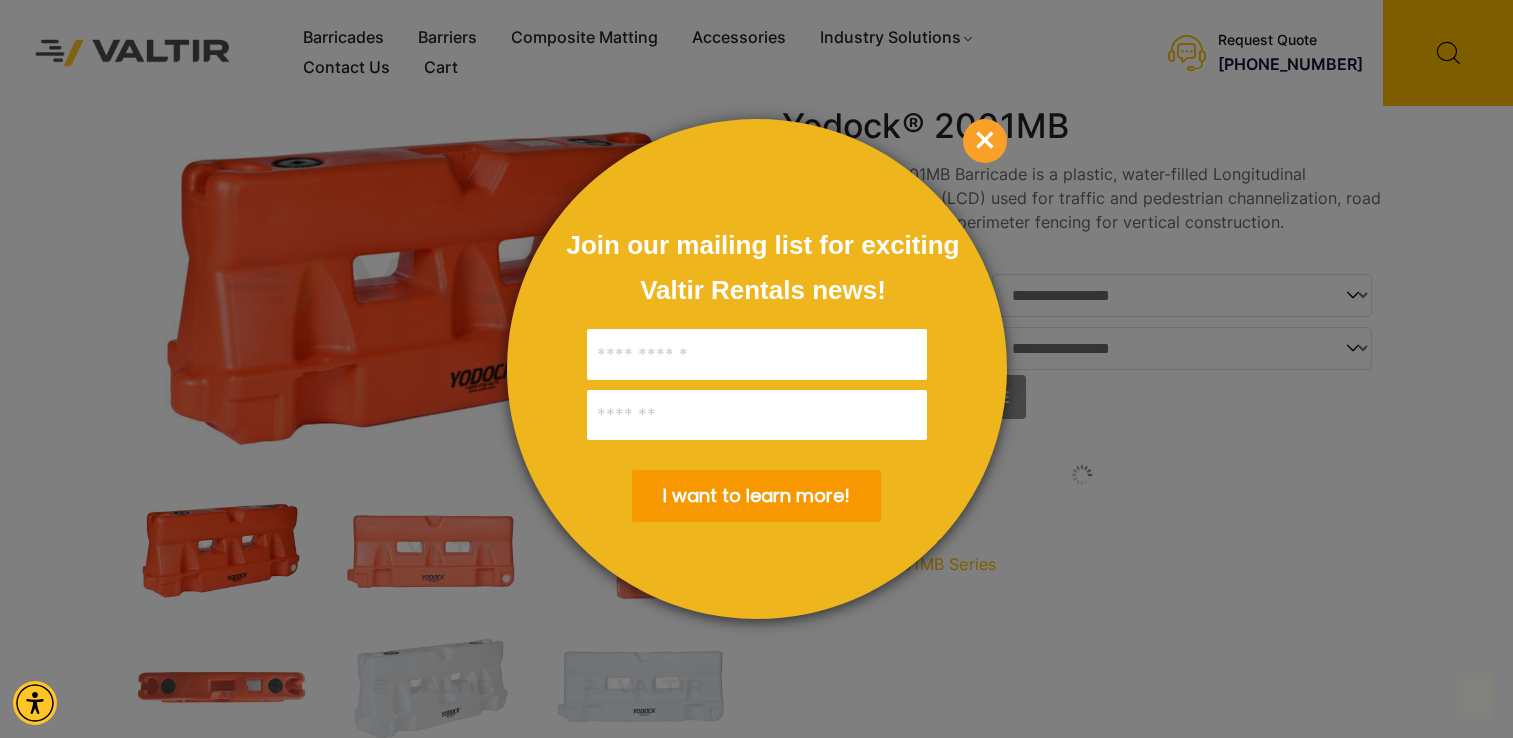 scroll, scrollTop: 719, scrollLeft: 0, axis: vertical 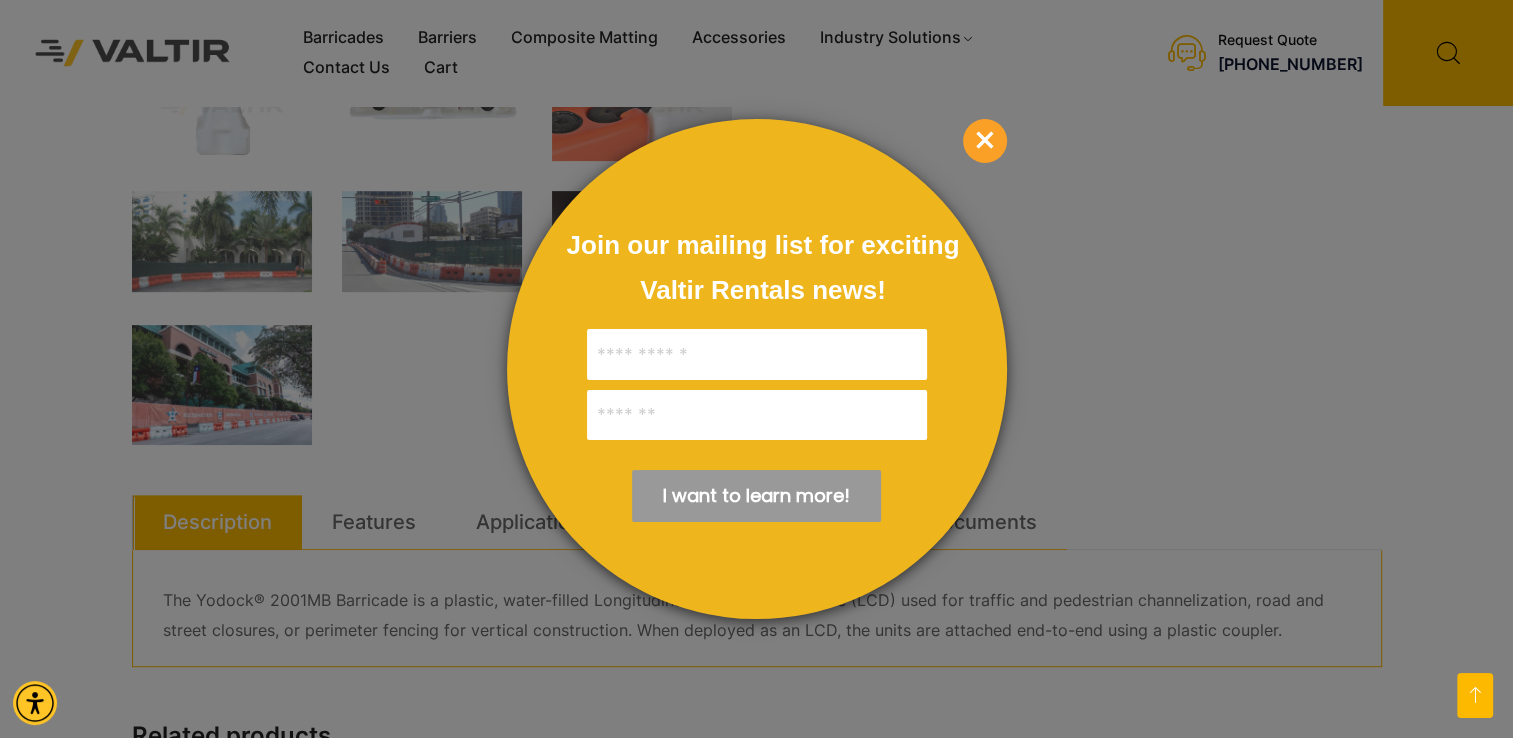 click on "×" at bounding box center (985, 141) 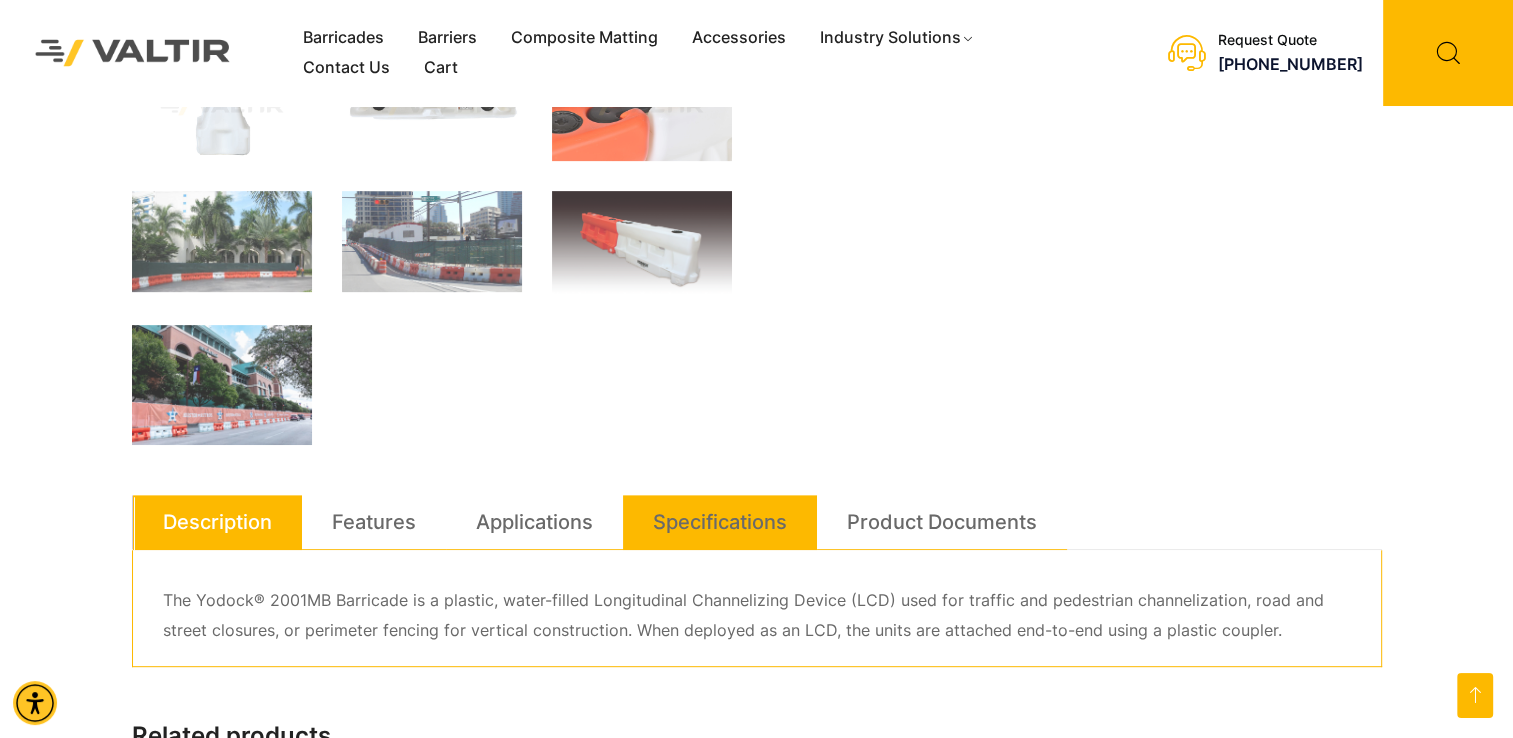 click on "Specifications" at bounding box center (720, 522) 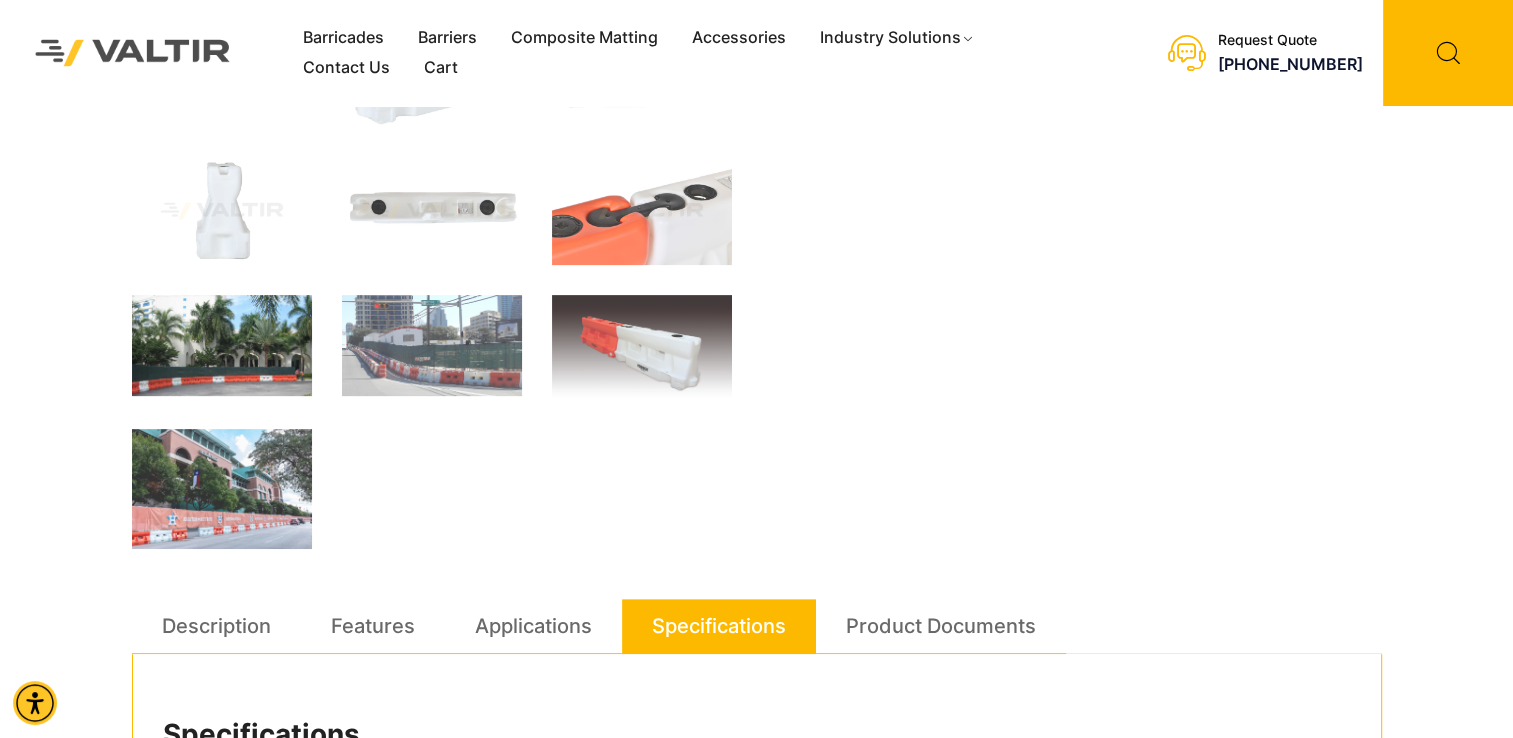scroll, scrollTop: 619, scrollLeft: 0, axis: vertical 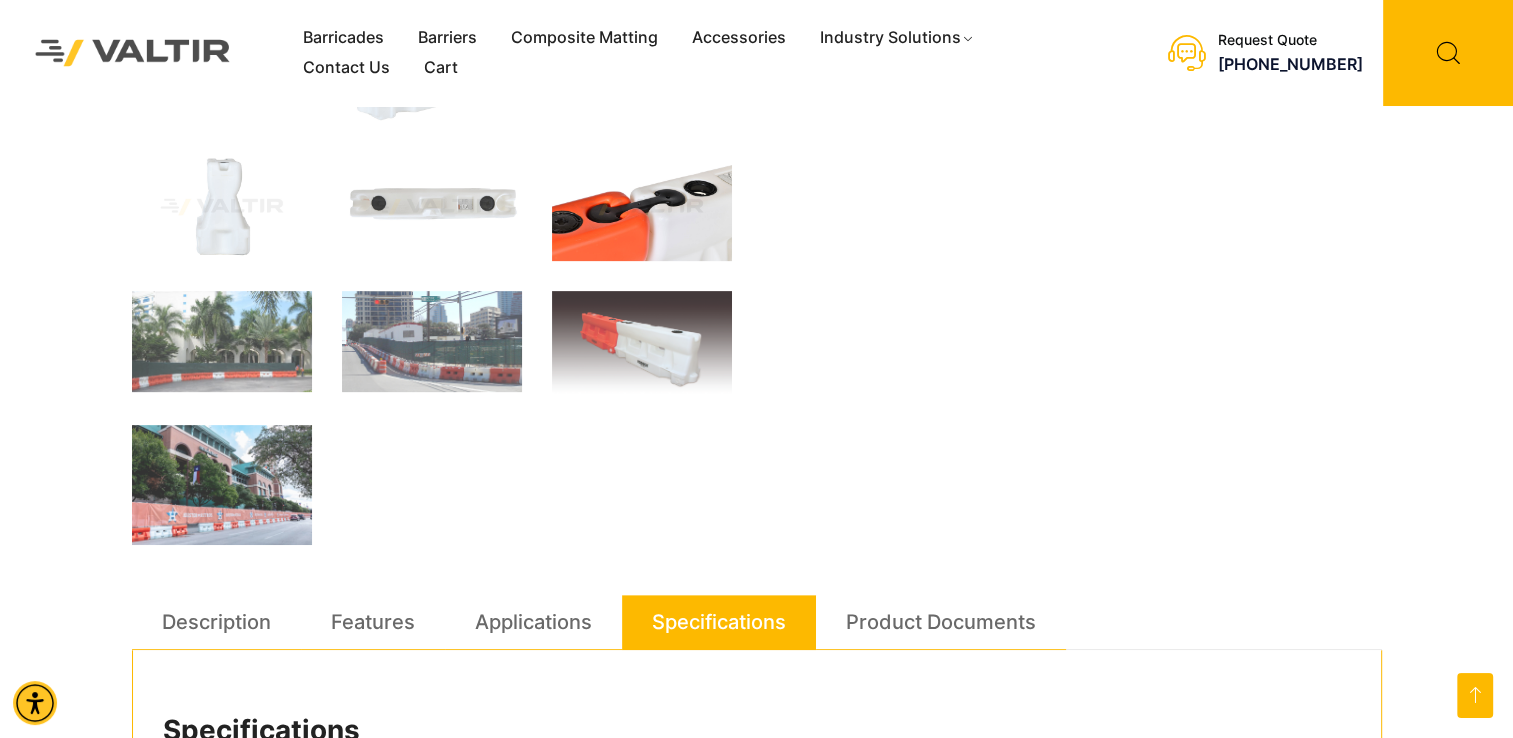 click at bounding box center (642, 207) 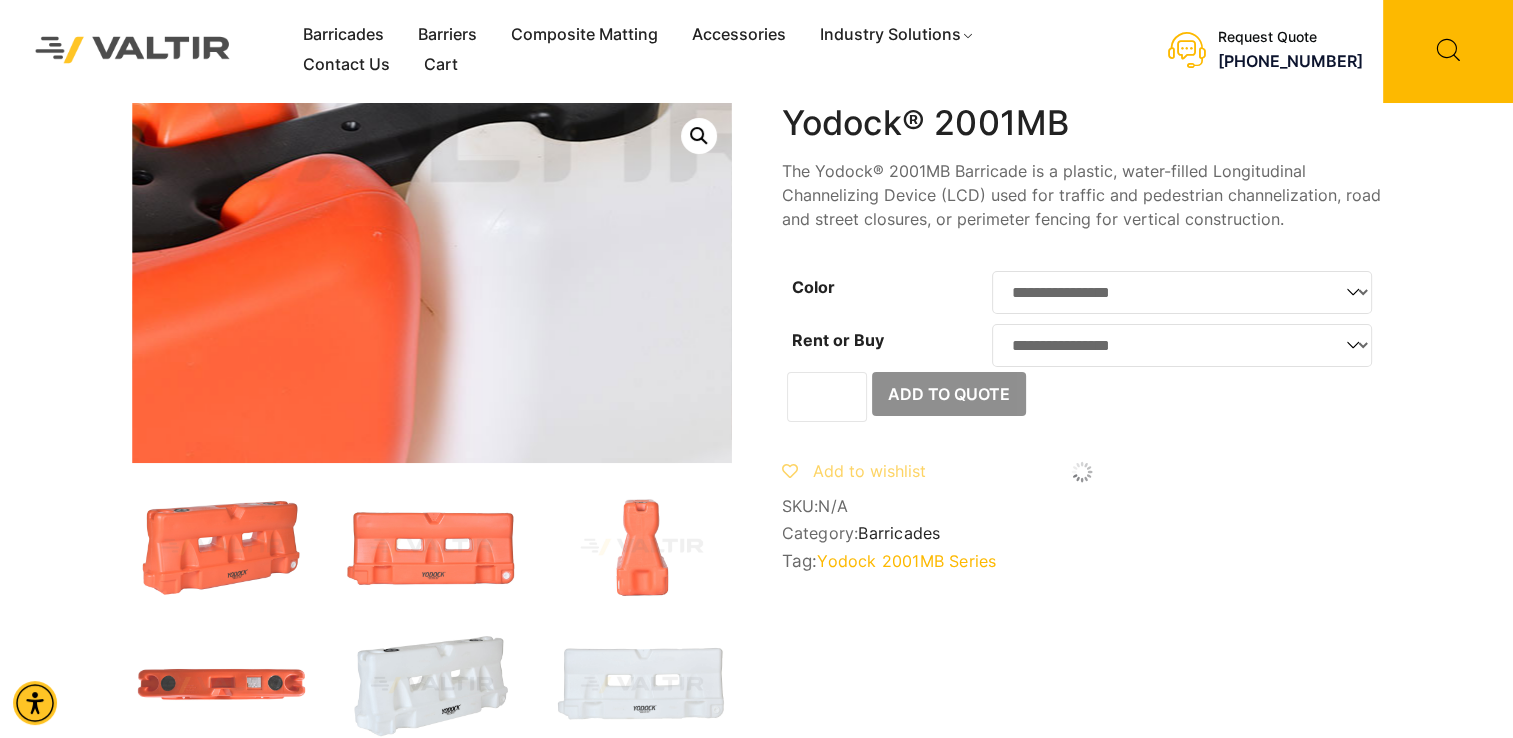 scroll, scrollTop: 0, scrollLeft: 0, axis: both 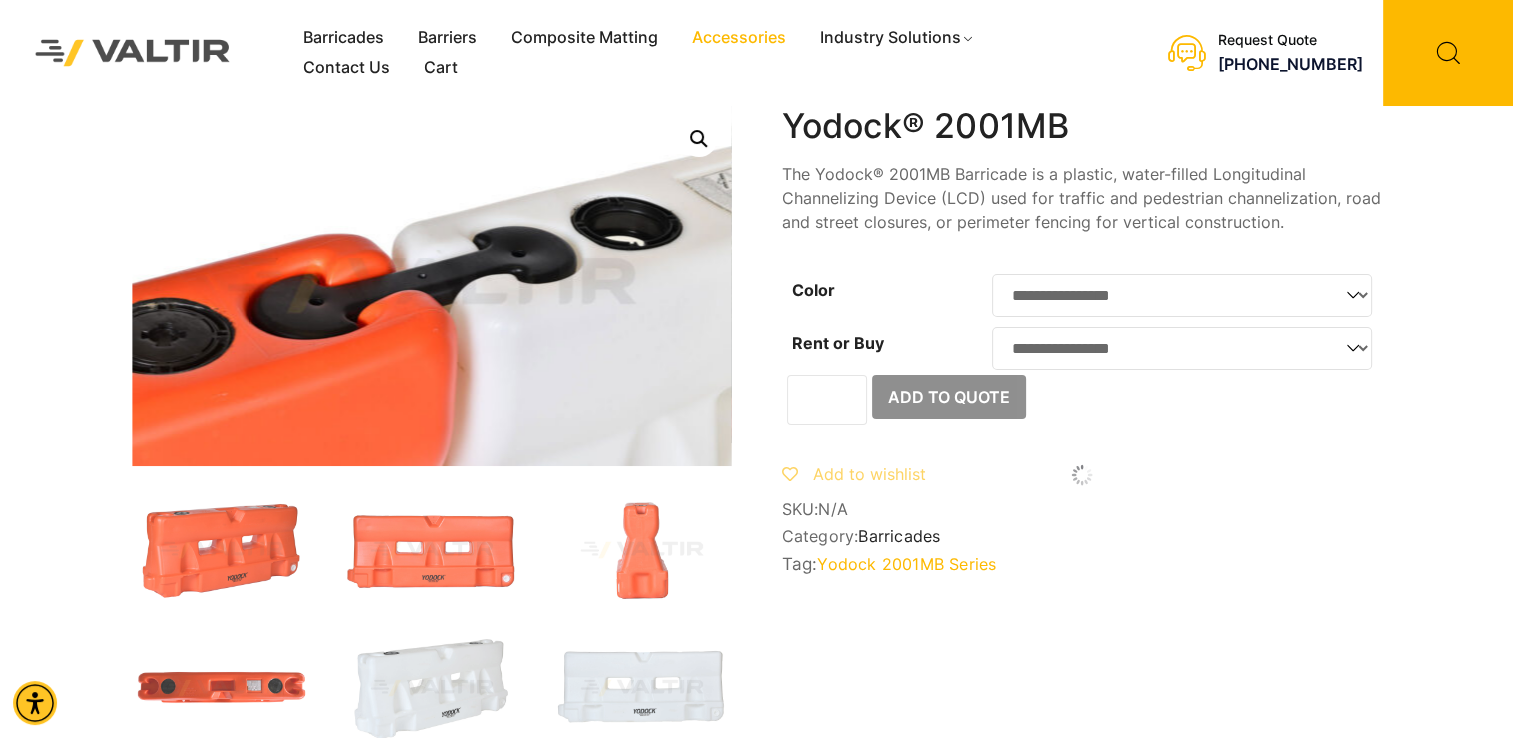 click on "Accessories" at bounding box center [739, 38] 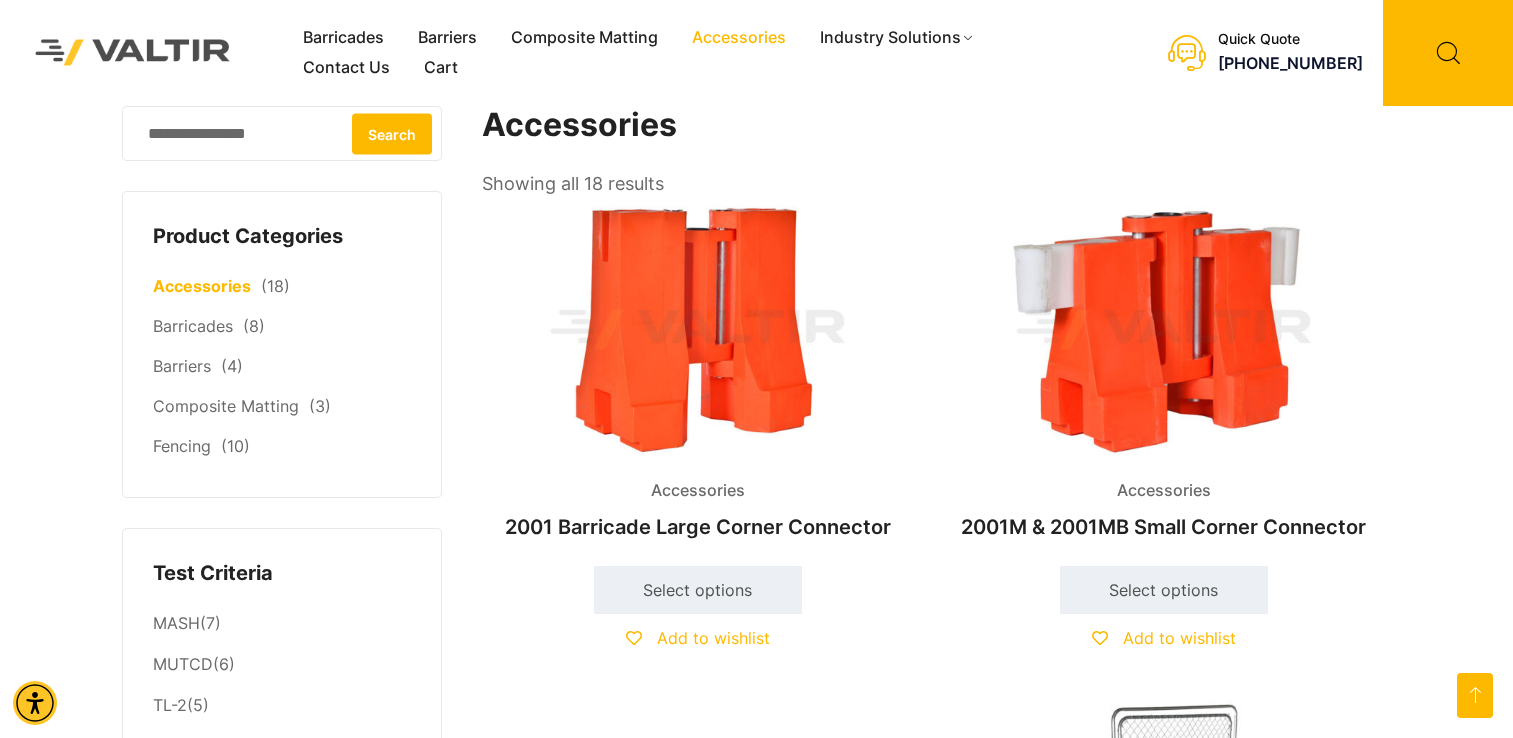 scroll, scrollTop: 700, scrollLeft: 0, axis: vertical 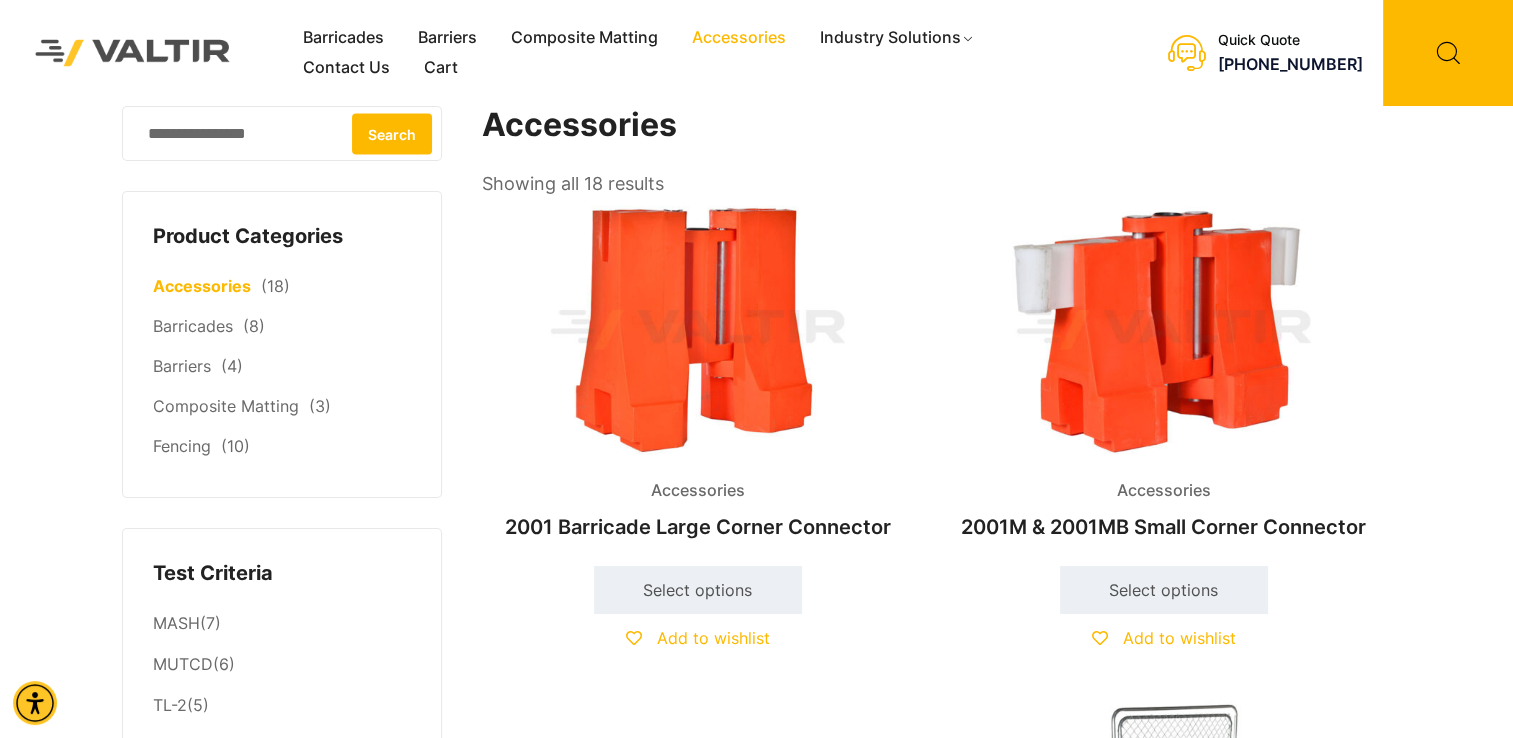 click on "Search for:" at bounding box center (282, 133) 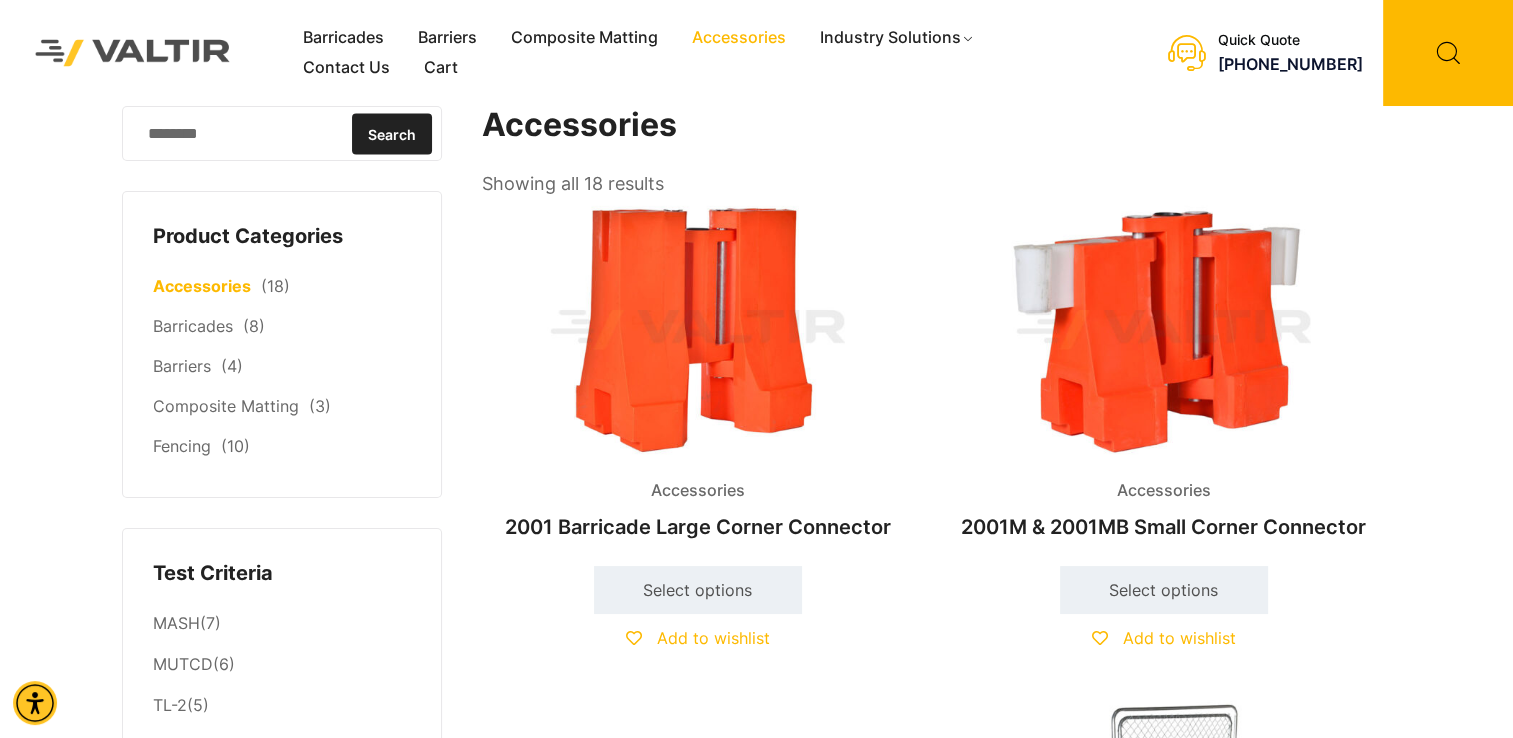 click on "Search" at bounding box center (392, 133) 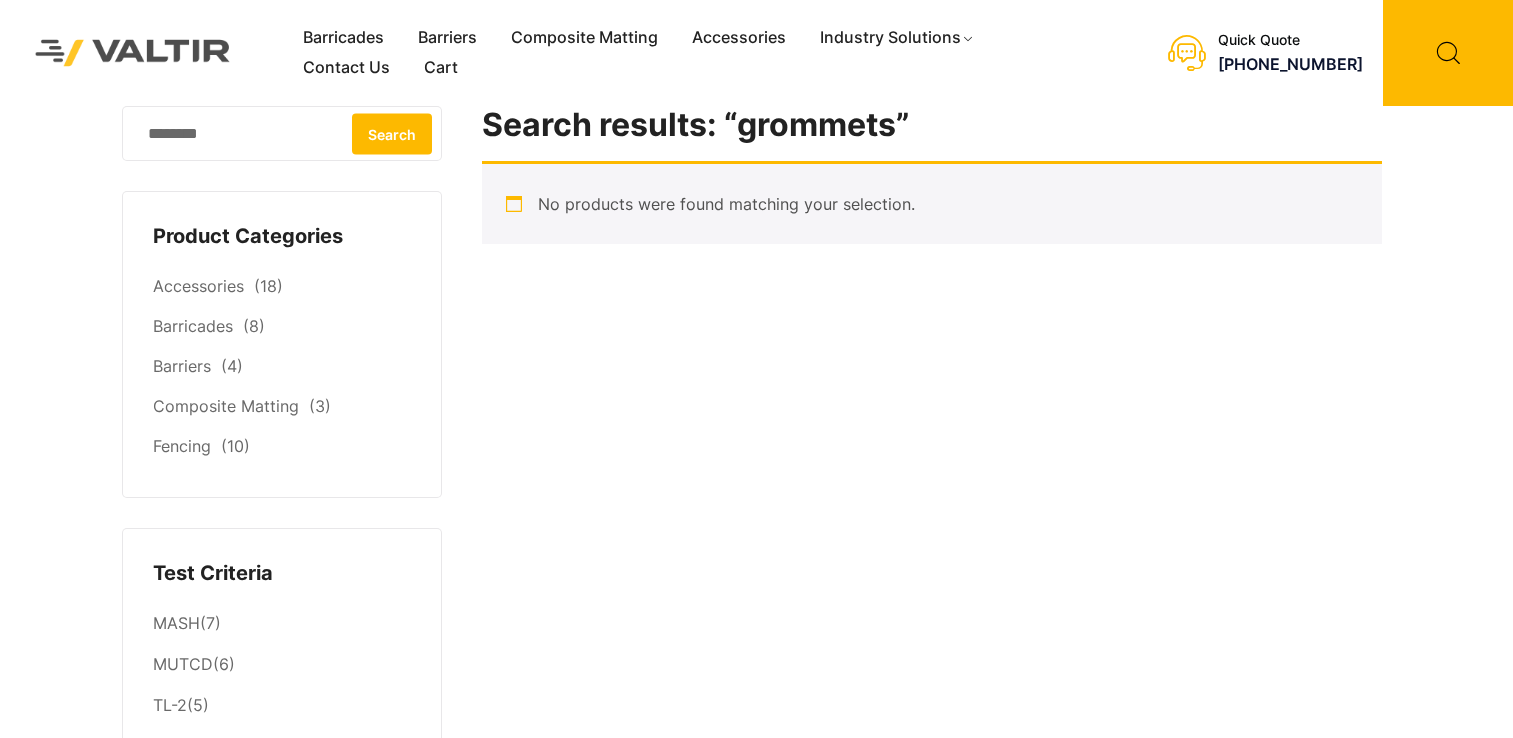 scroll, scrollTop: 0, scrollLeft: 0, axis: both 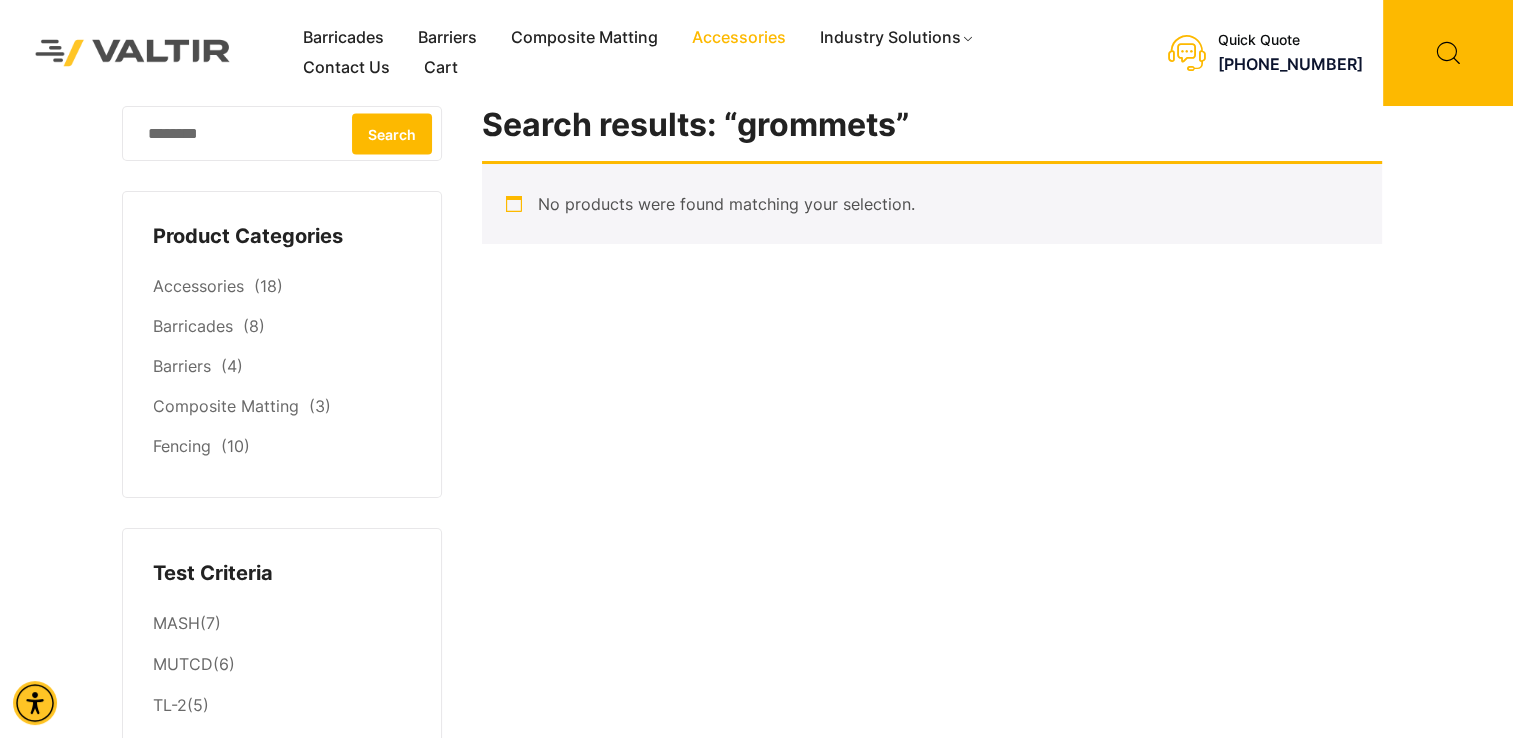click on "Accessories" at bounding box center [739, 38] 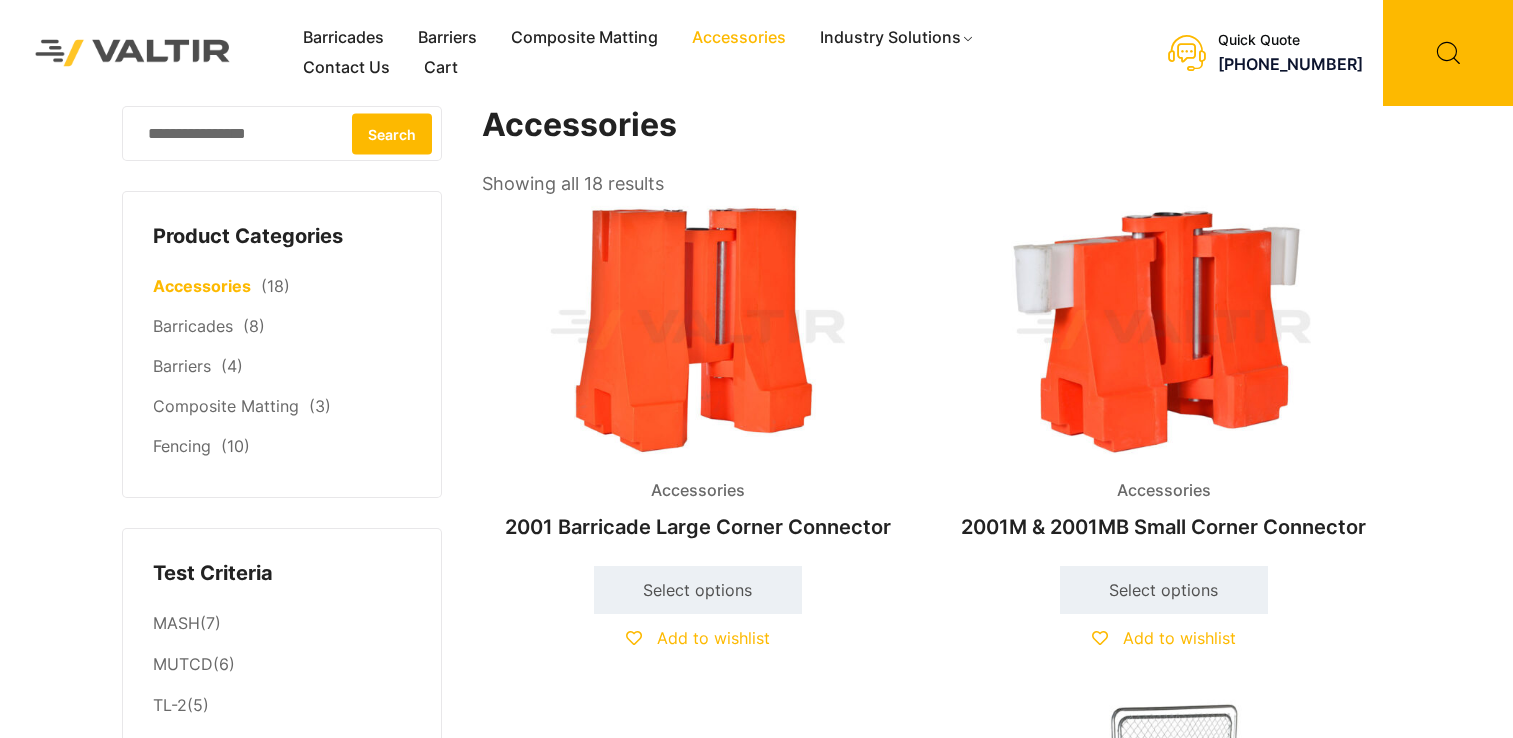 scroll, scrollTop: 0, scrollLeft: 0, axis: both 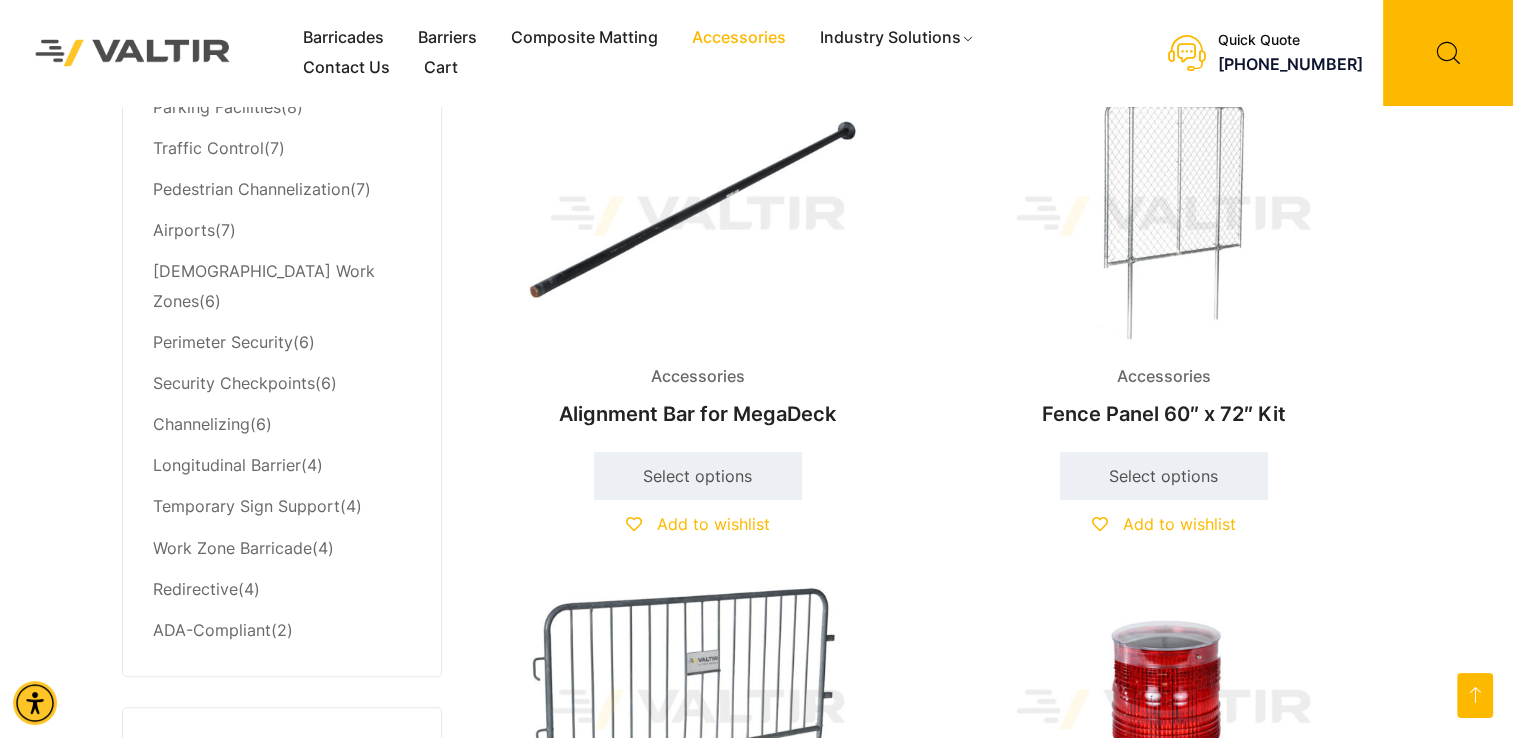 click at bounding box center [1164, 216] 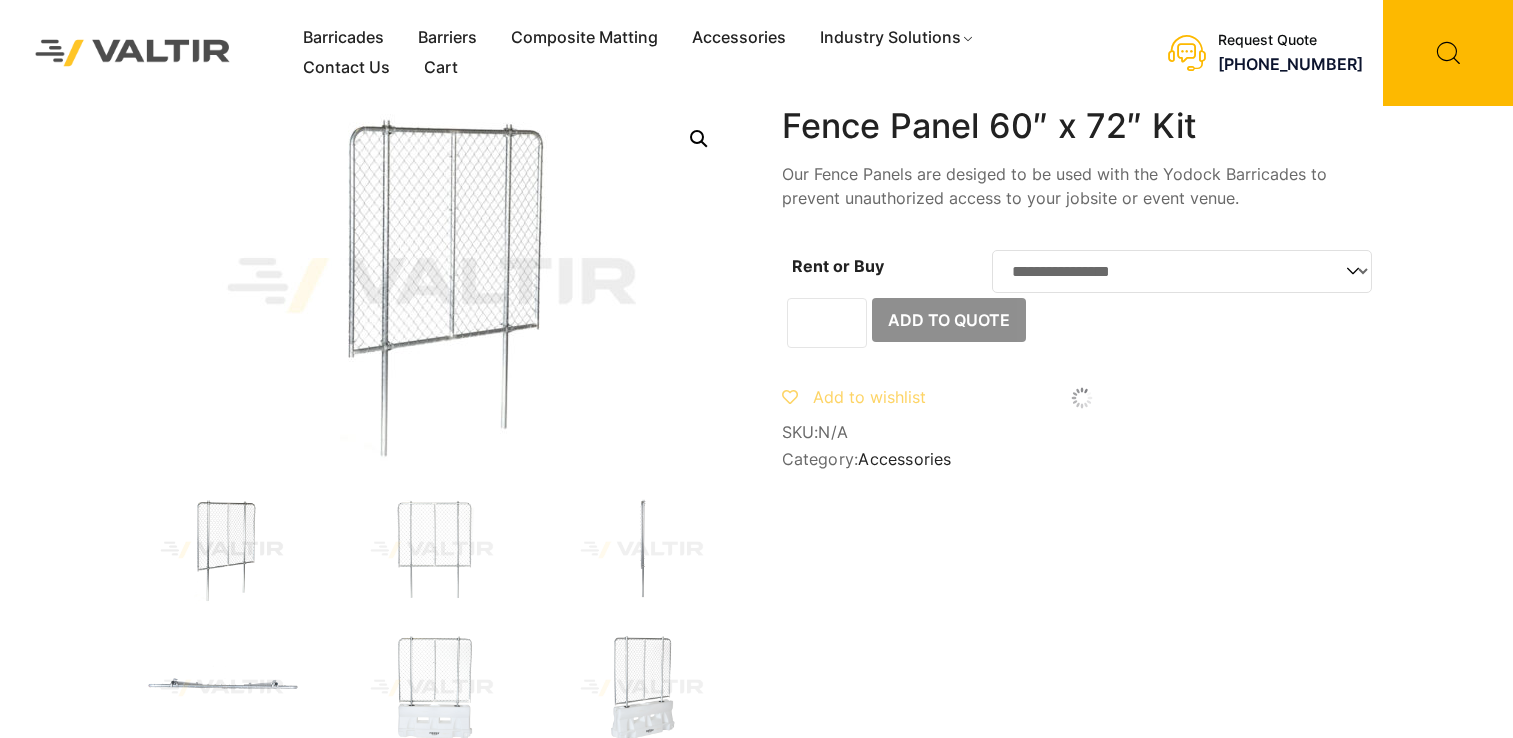 scroll, scrollTop: 0, scrollLeft: 0, axis: both 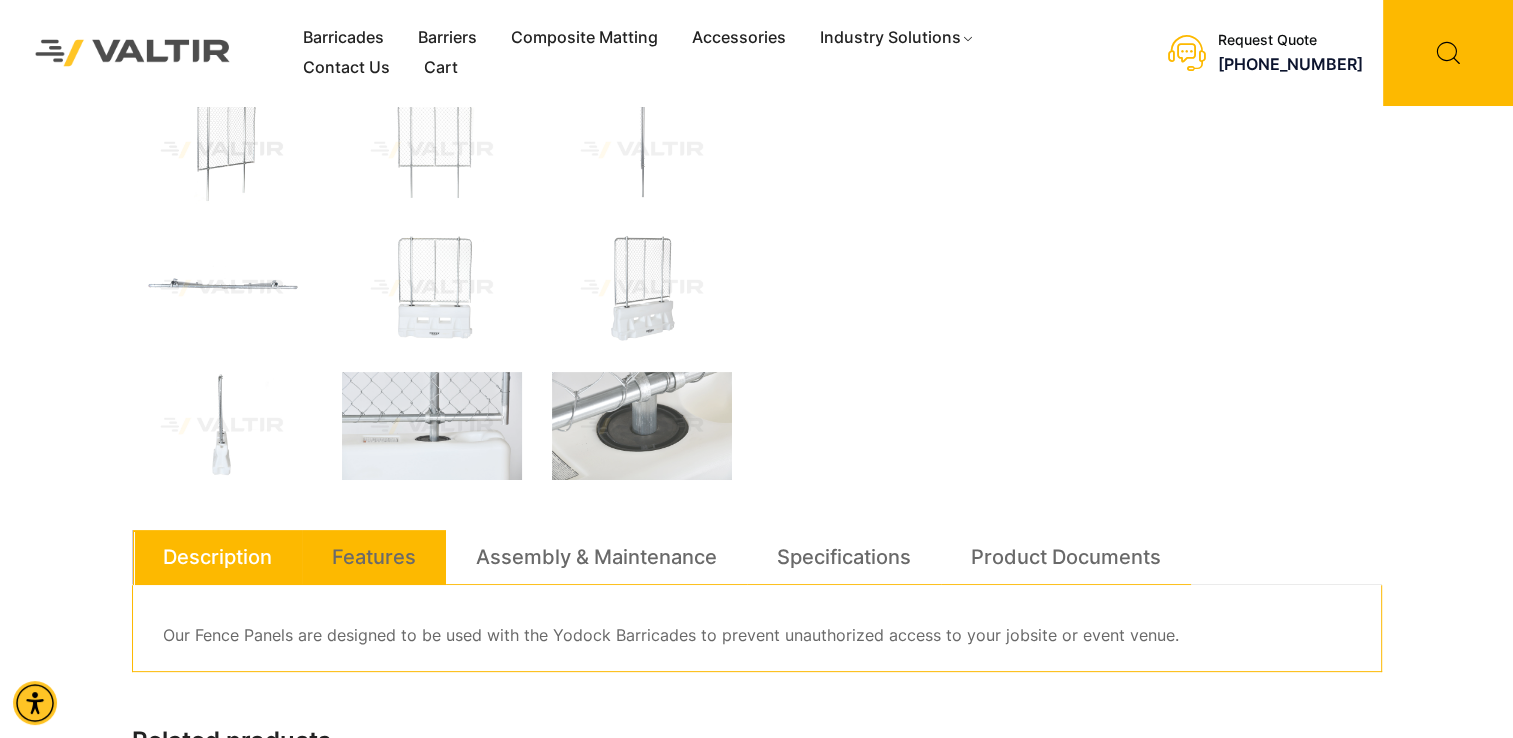 click on "Features" at bounding box center (374, 557) 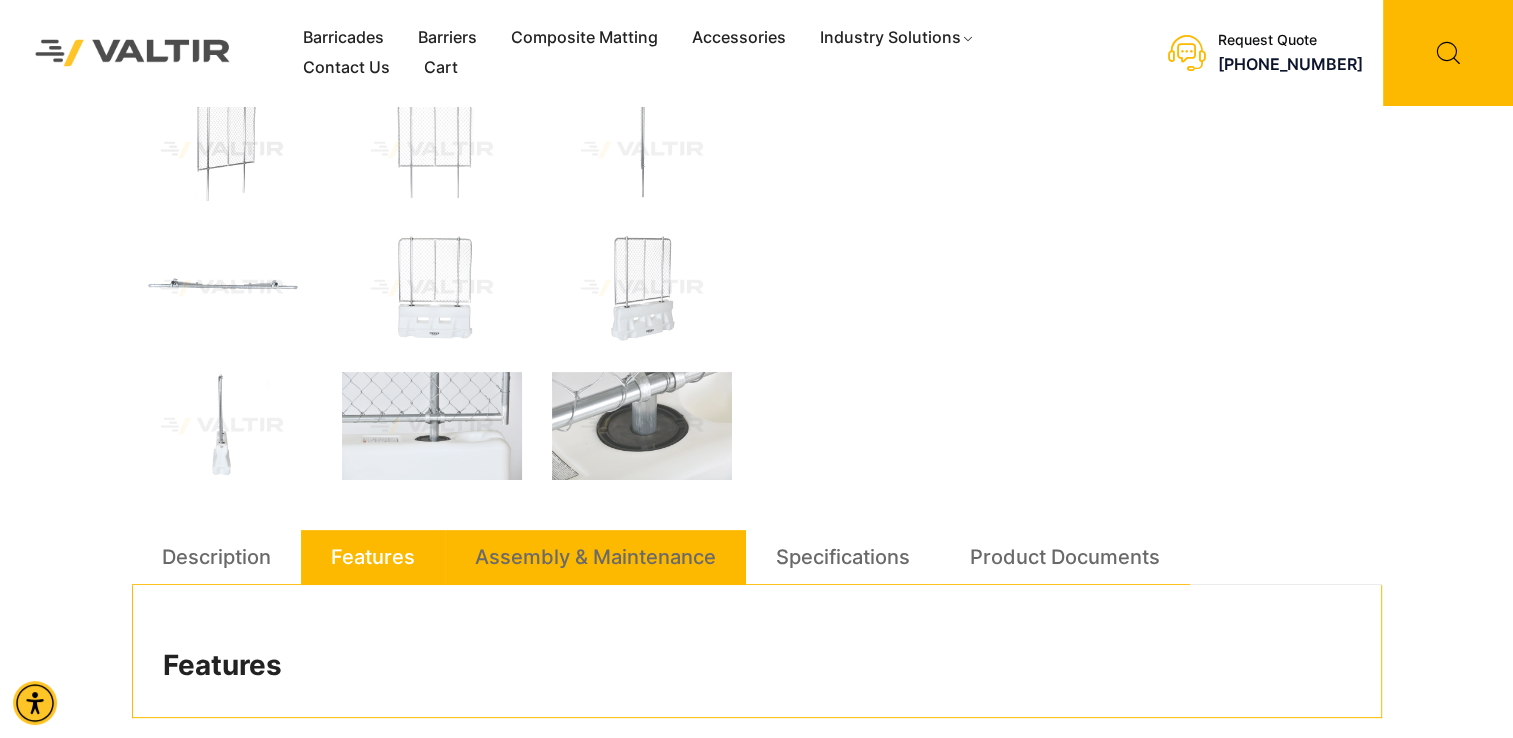 click on "Assembly & Maintenance" at bounding box center (595, 557) 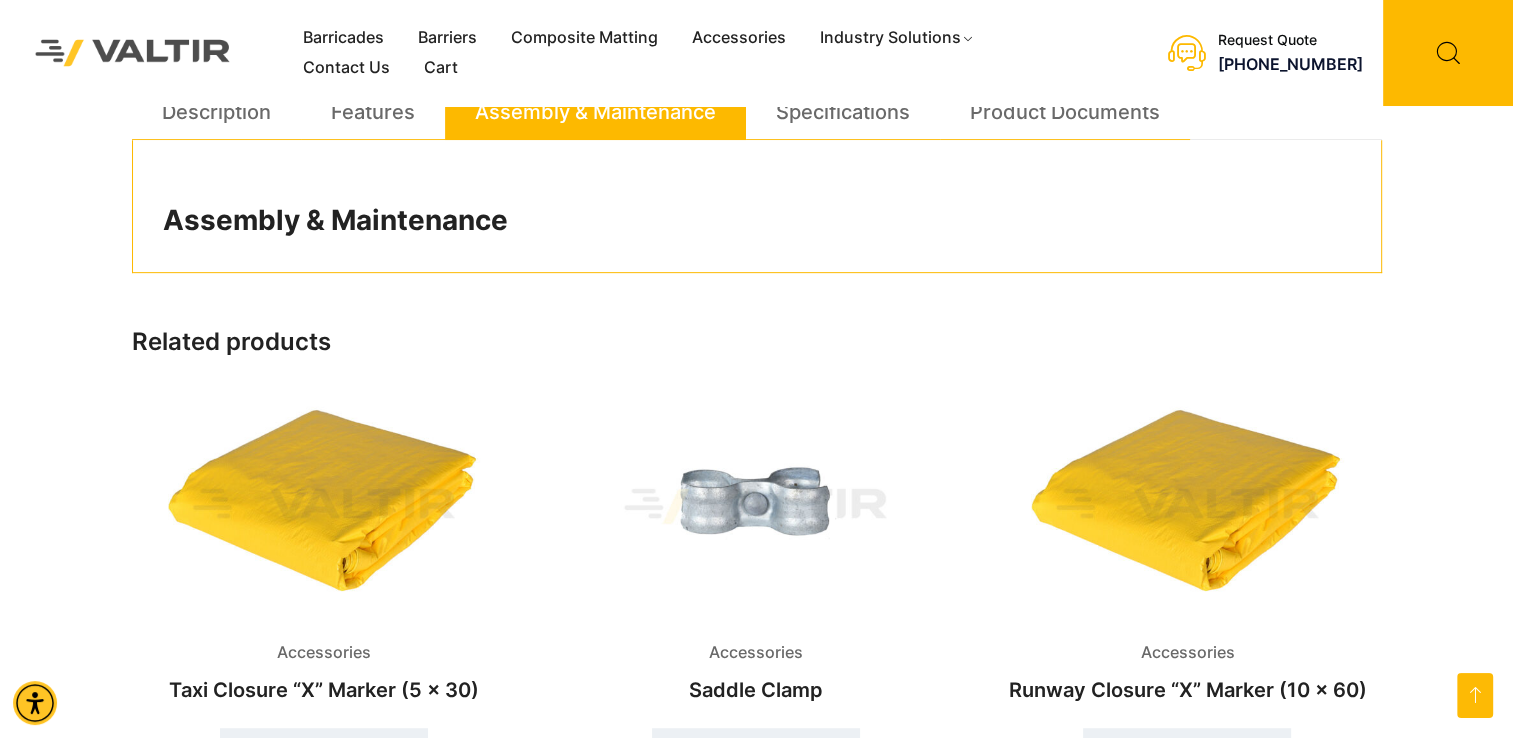 scroll, scrollTop: 600, scrollLeft: 0, axis: vertical 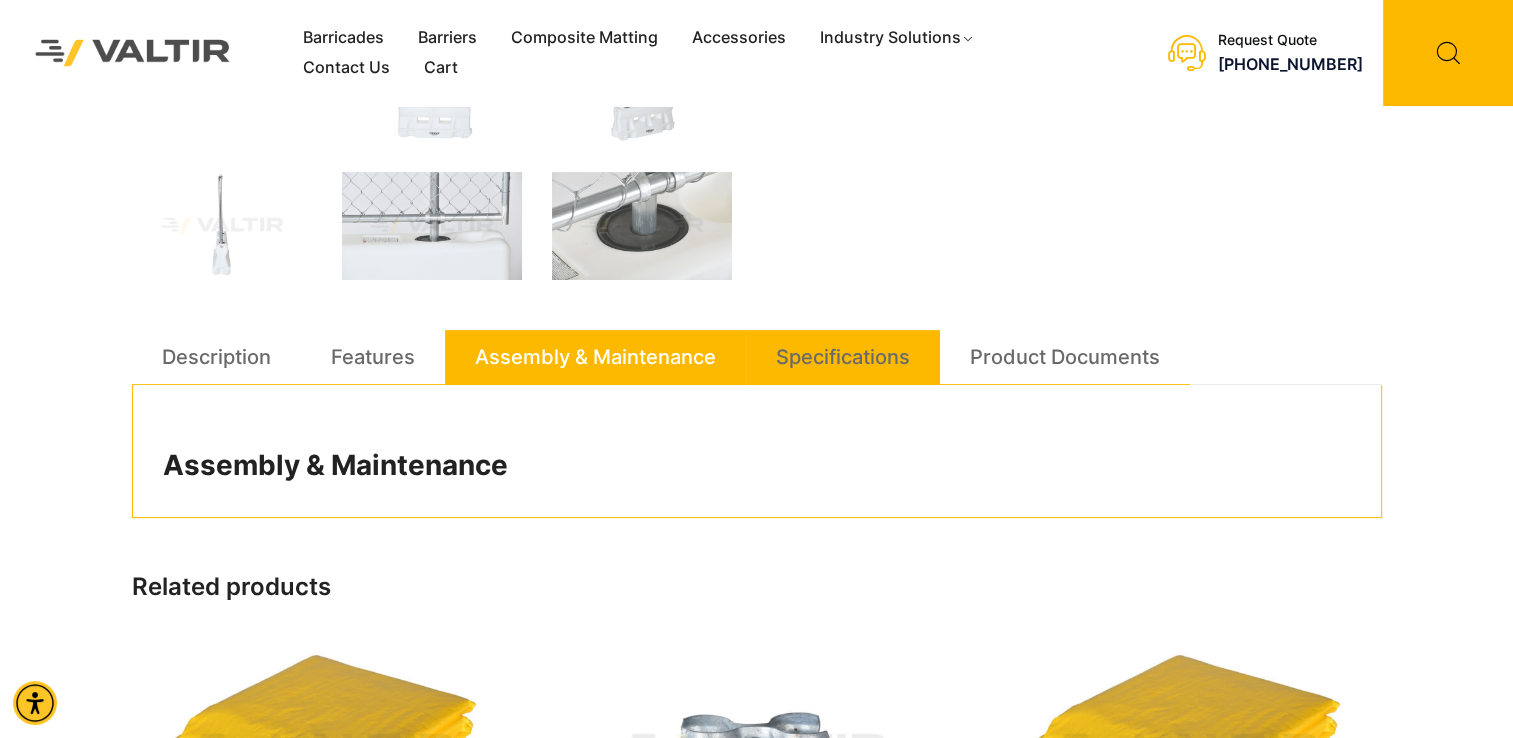 click on "Specifications" at bounding box center (843, 357) 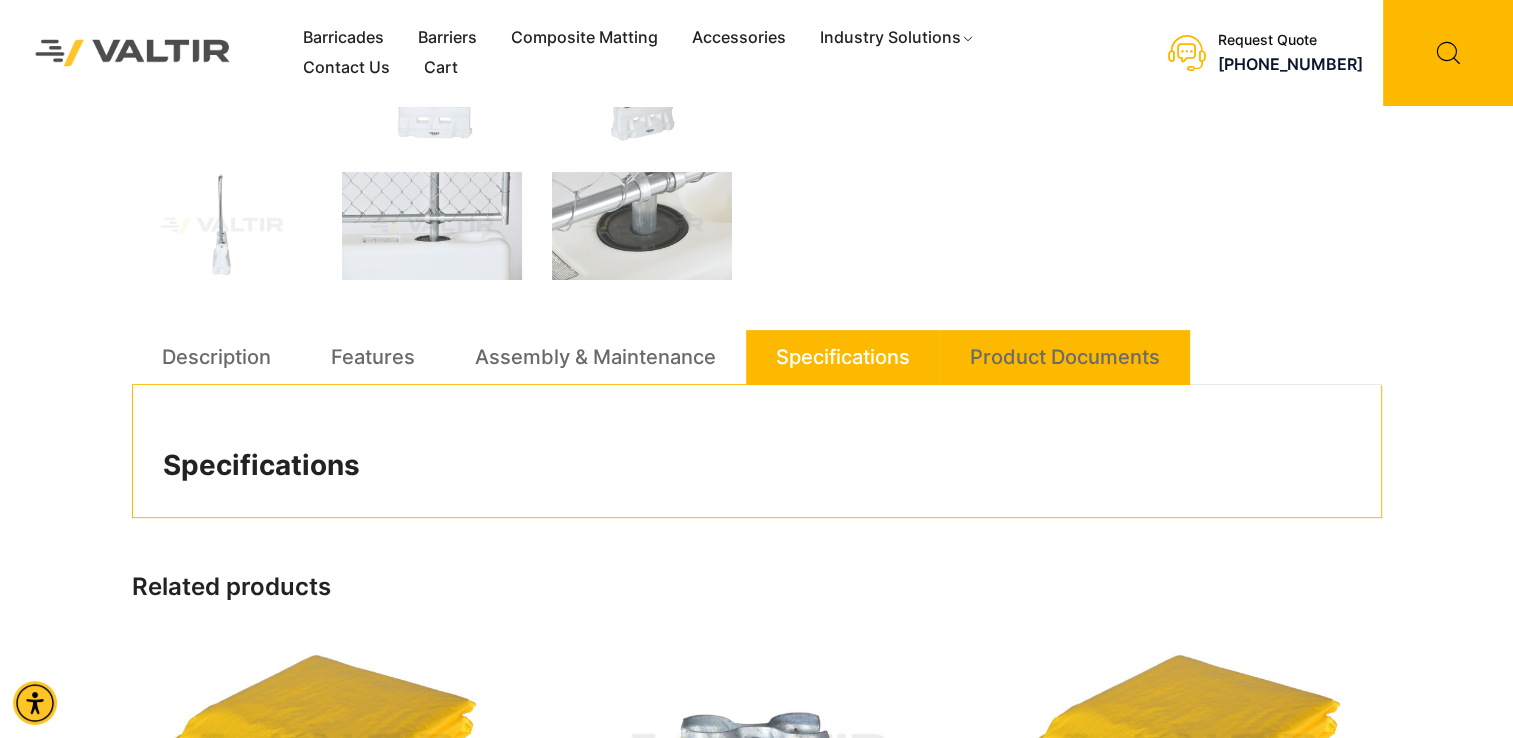 click on "Product Documents" at bounding box center [1065, 357] 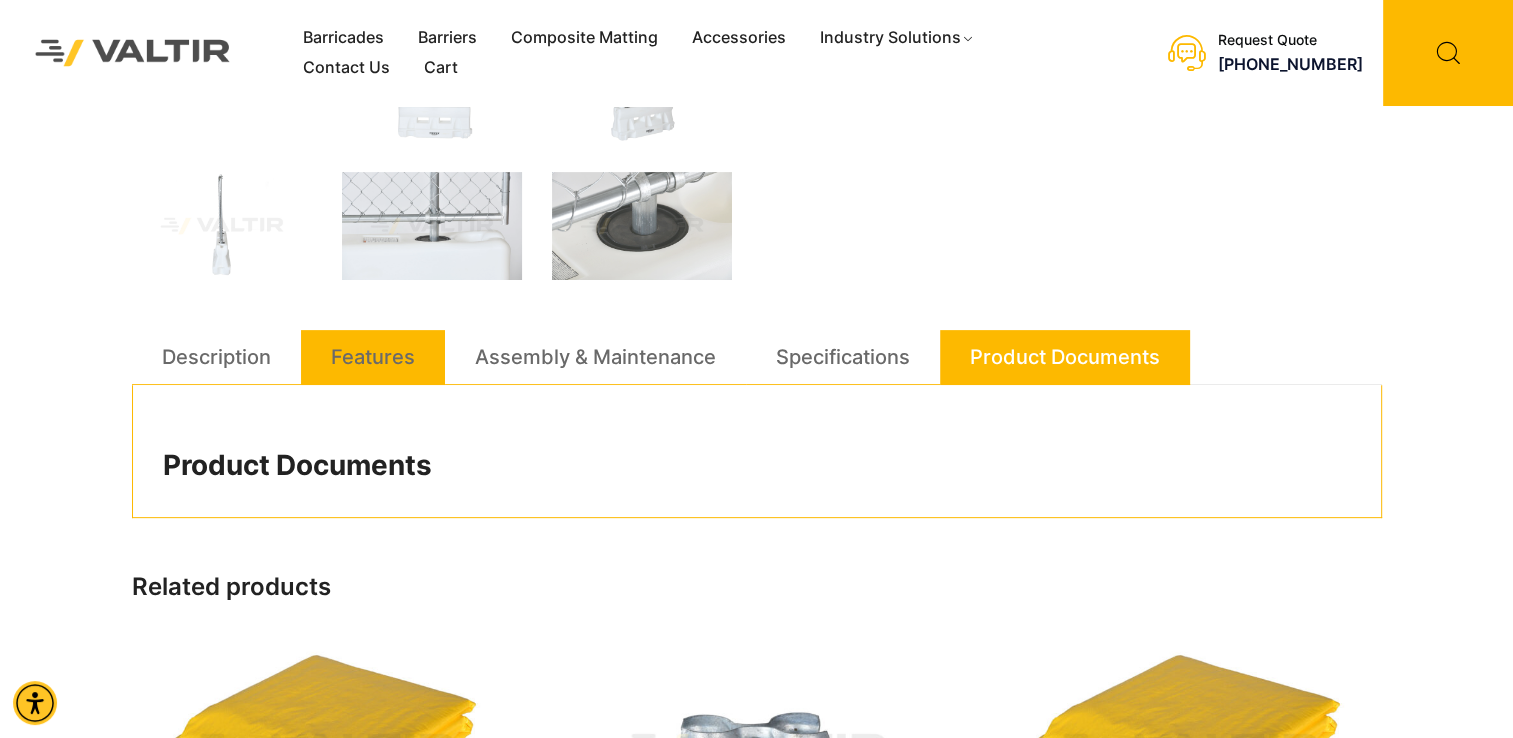 click on "Features" at bounding box center (373, 357) 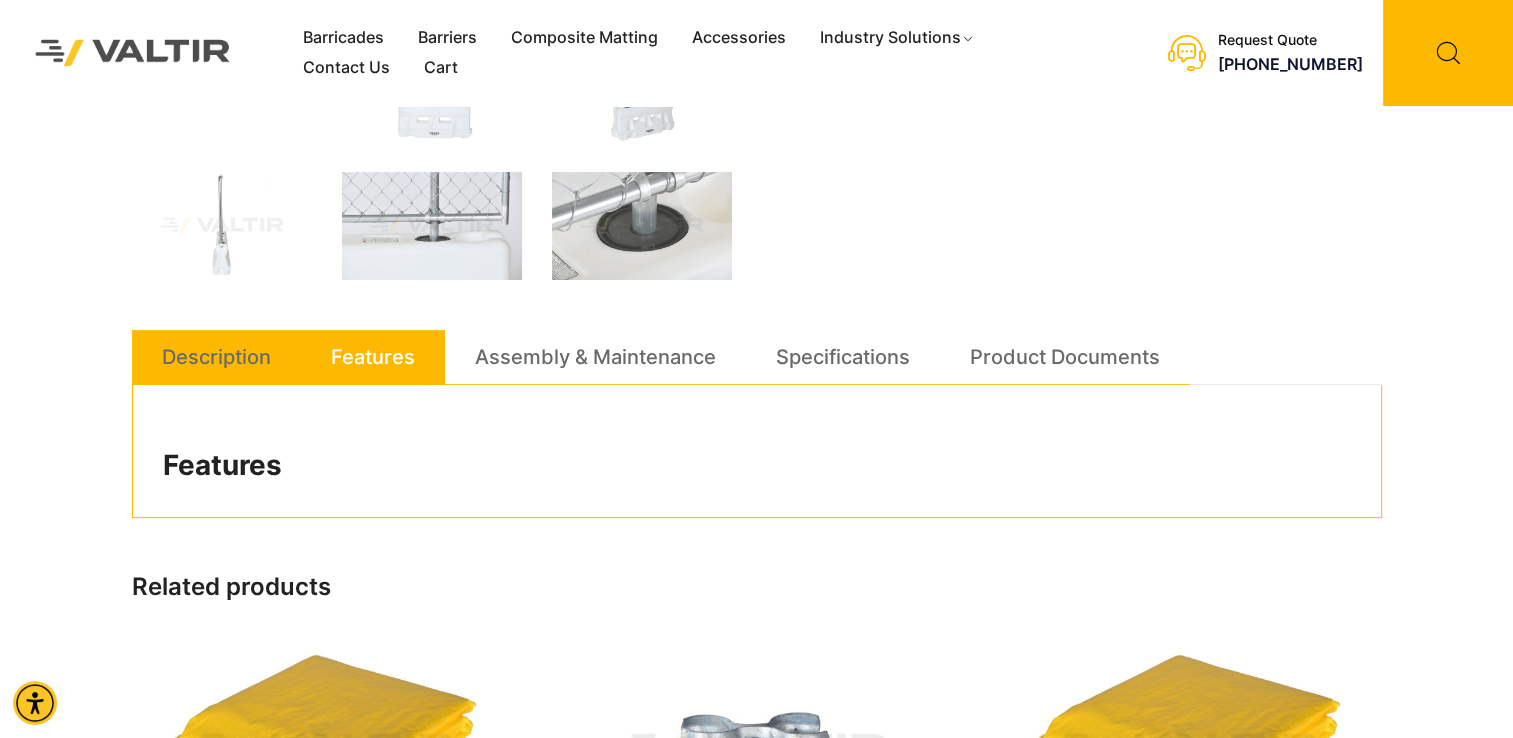 click on "Description" at bounding box center [216, 357] 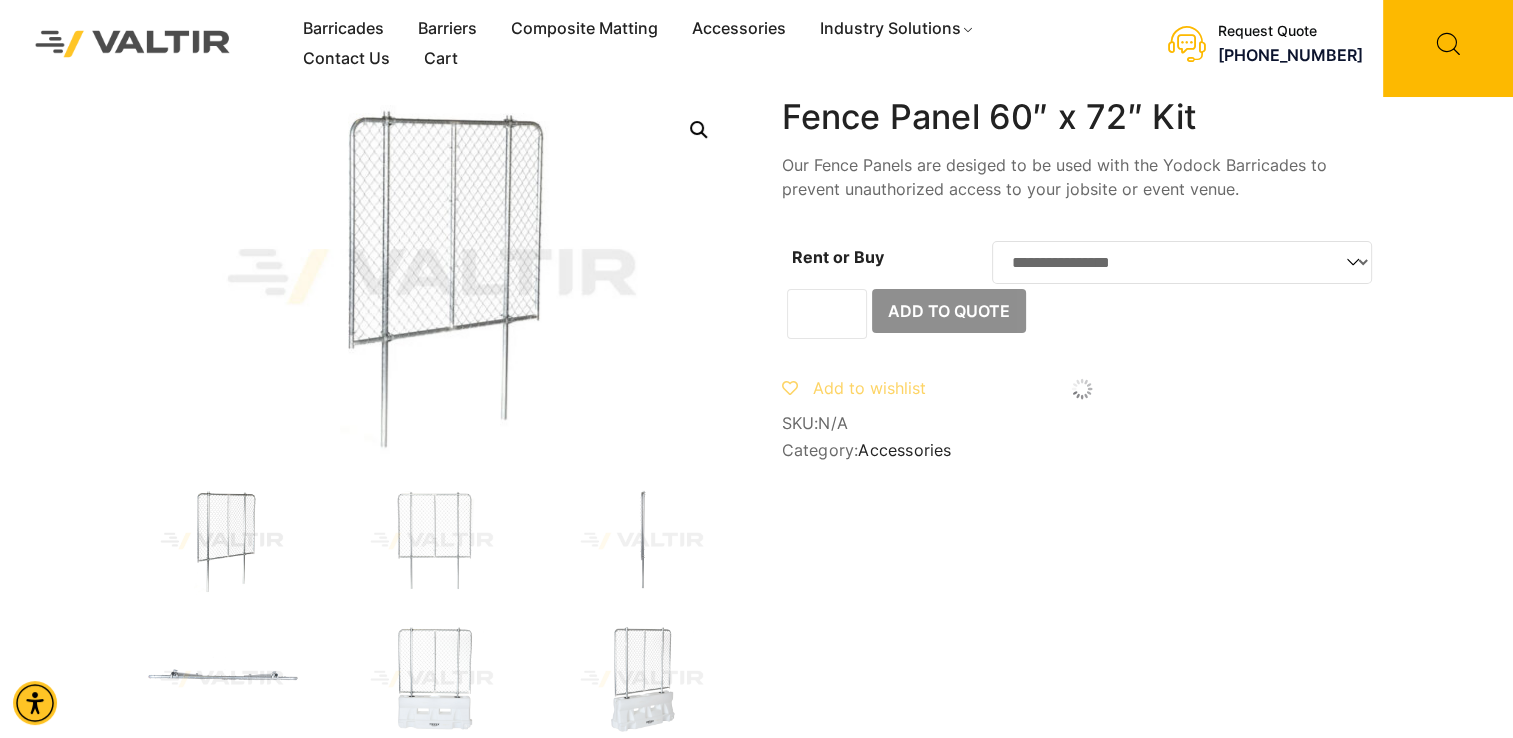 scroll, scrollTop: 0, scrollLeft: 0, axis: both 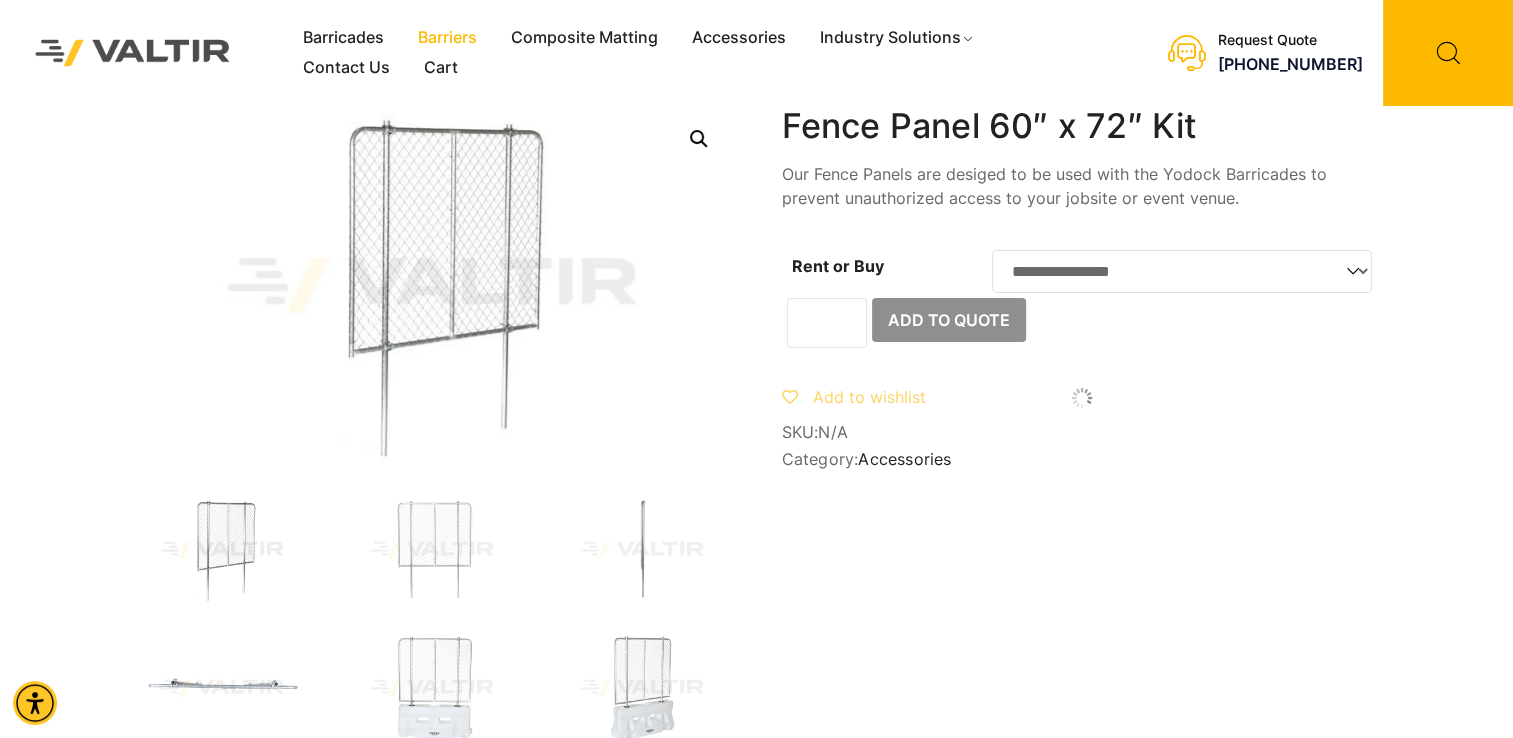click on "Barriers" at bounding box center (447, 38) 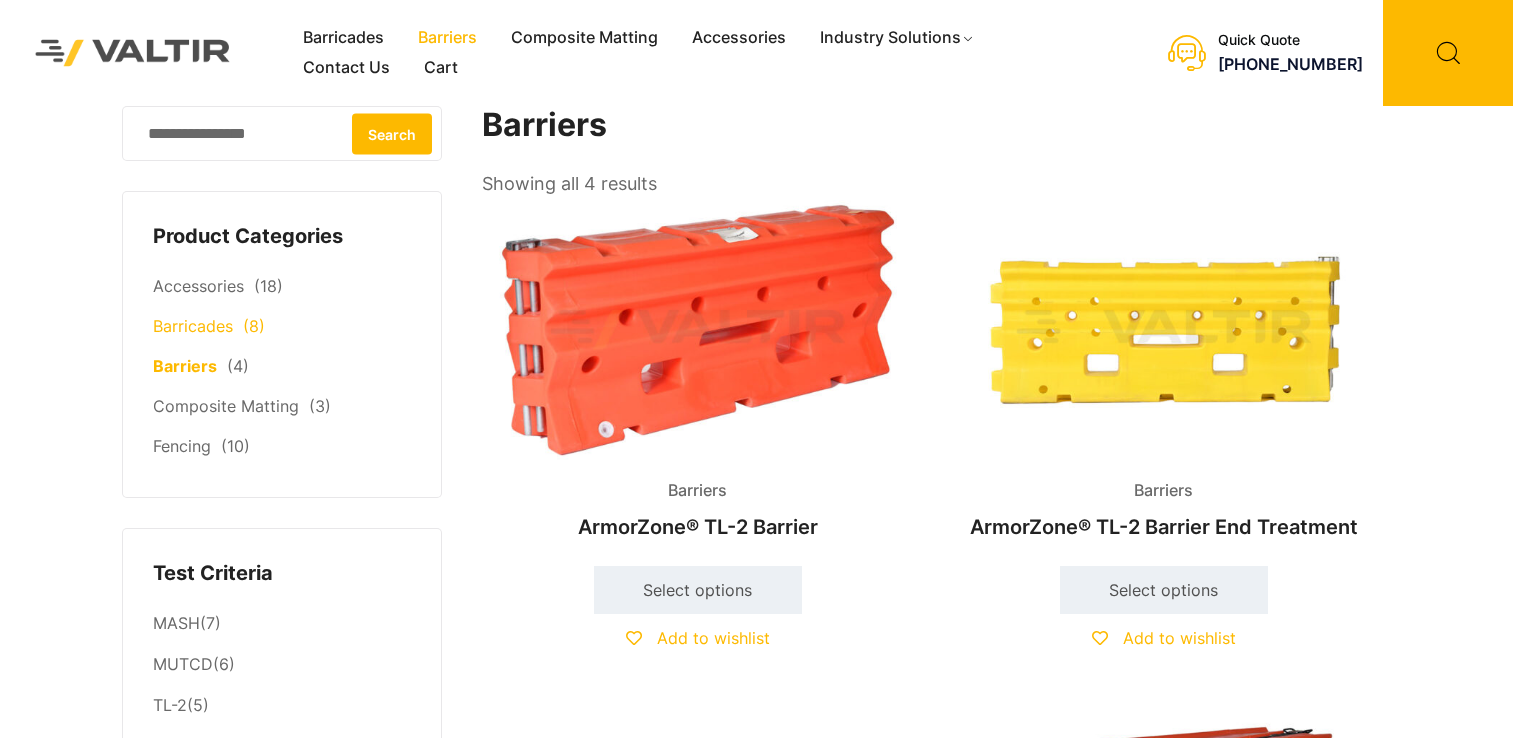 scroll, scrollTop: 0, scrollLeft: 0, axis: both 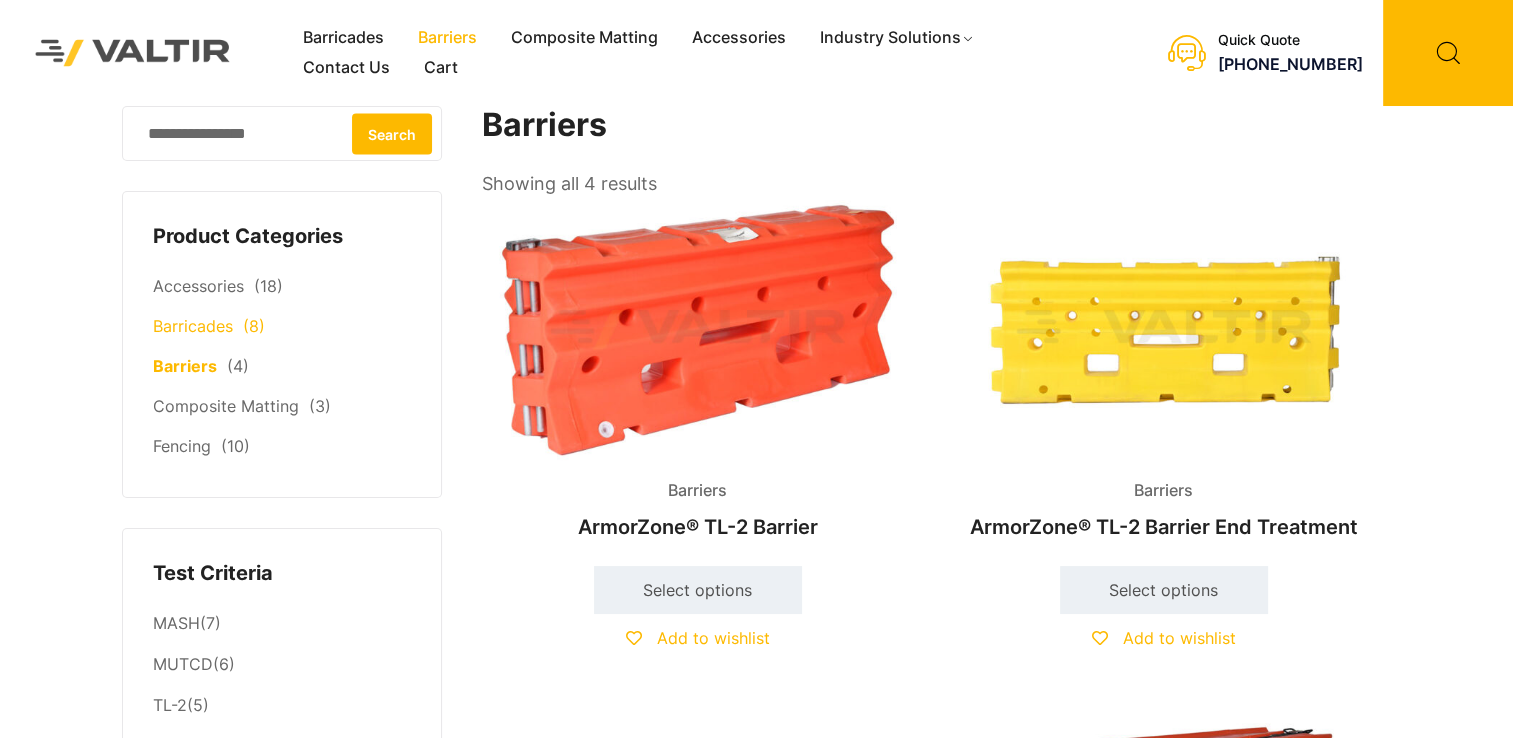 click on "Barricades" at bounding box center [193, 326] 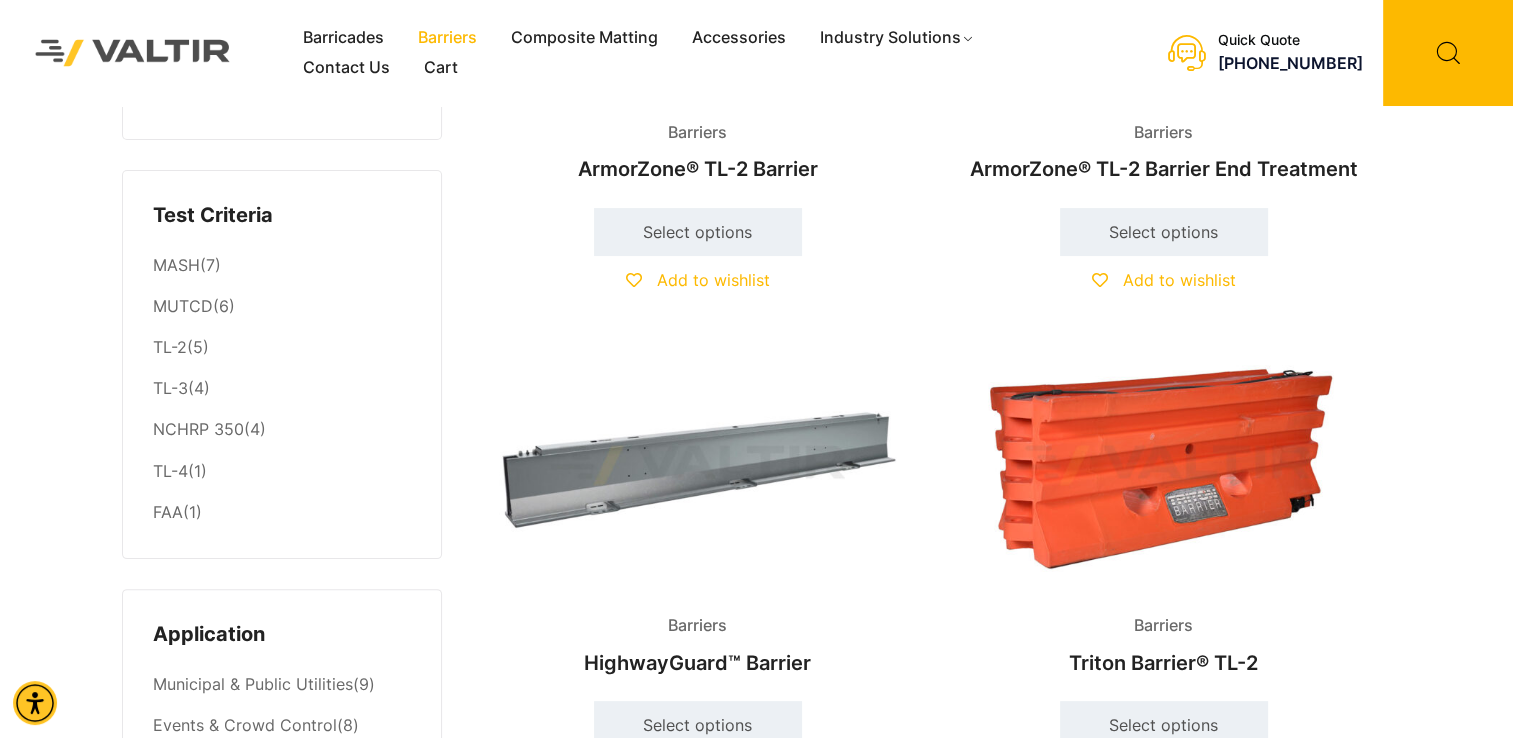 scroll, scrollTop: 500, scrollLeft: 0, axis: vertical 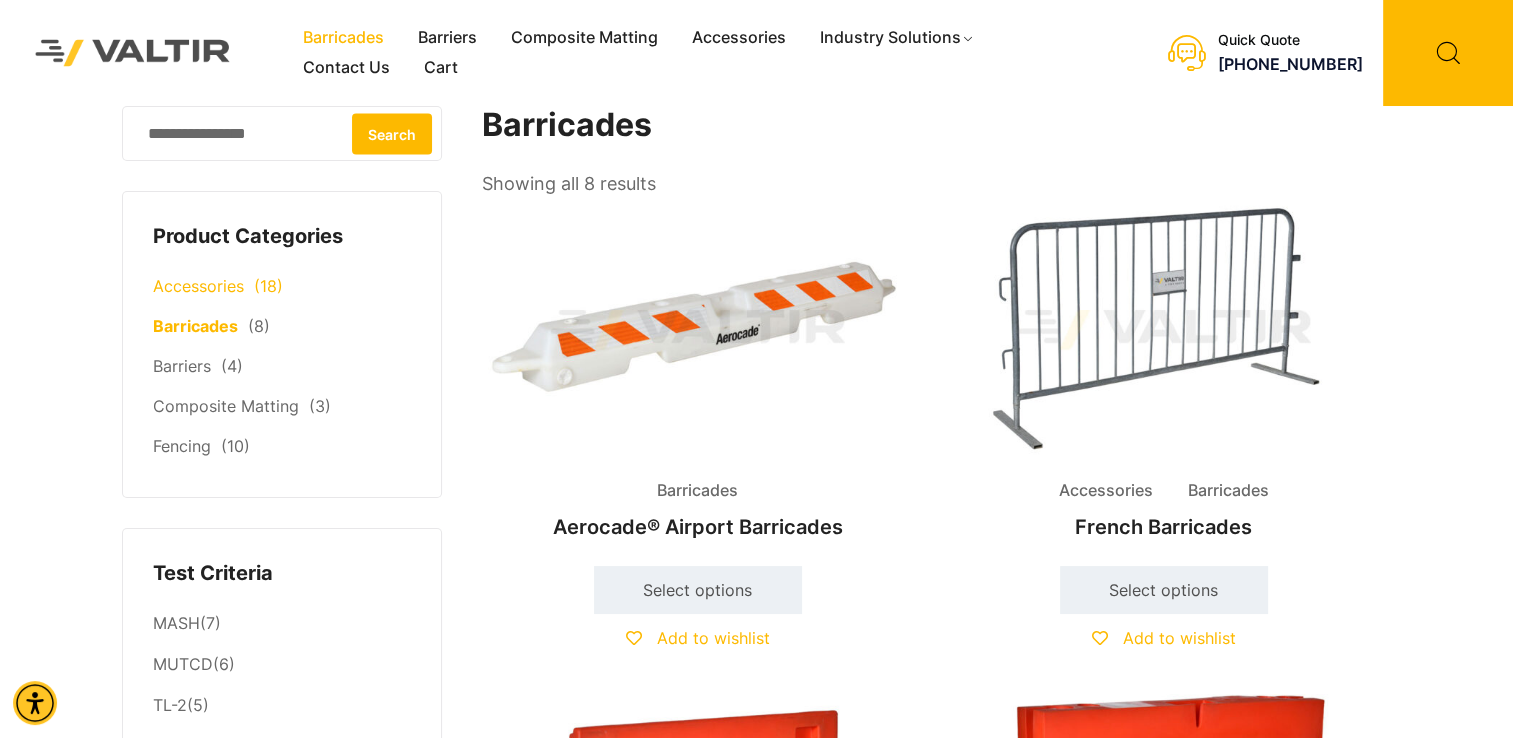 click on "Accessories" at bounding box center (198, 286) 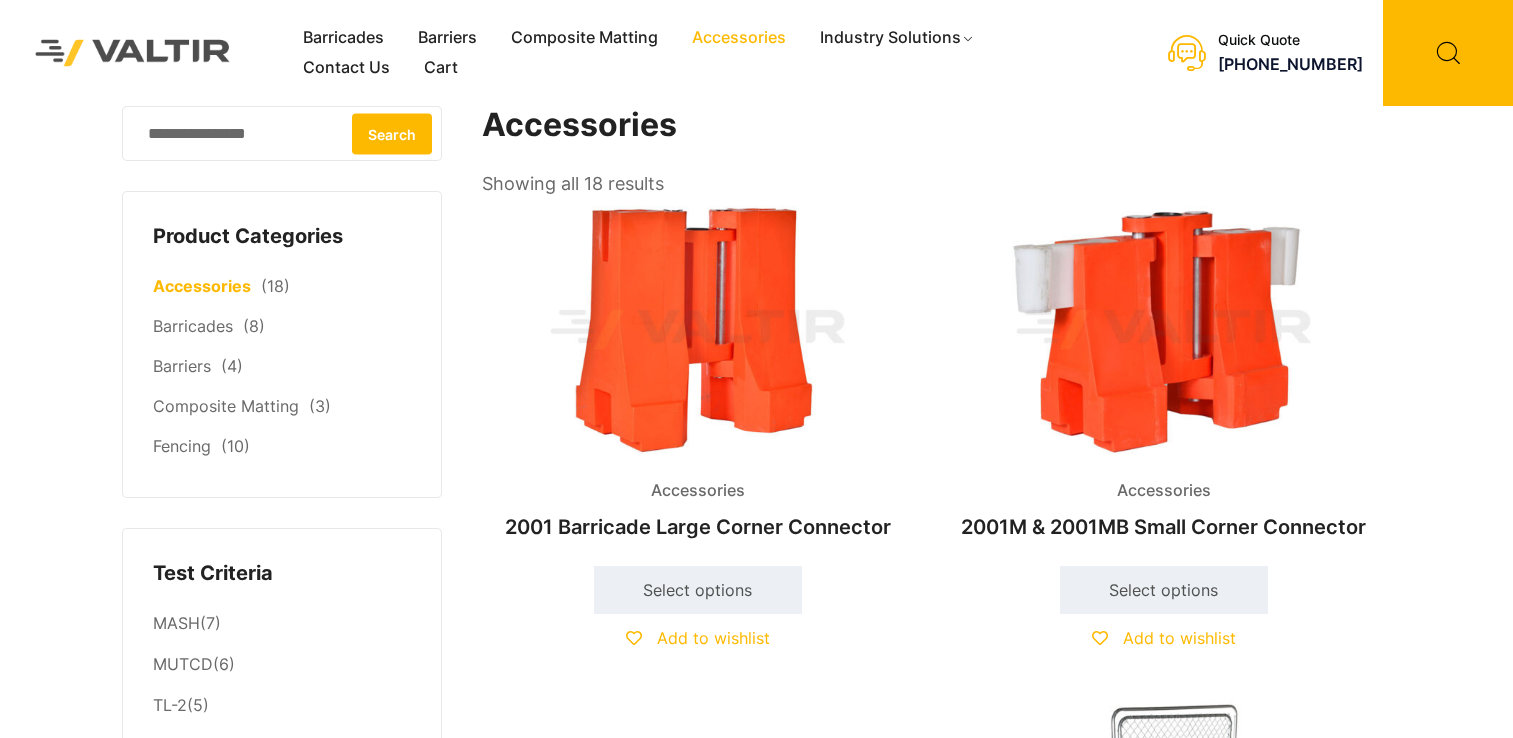 scroll, scrollTop: 0, scrollLeft: 0, axis: both 